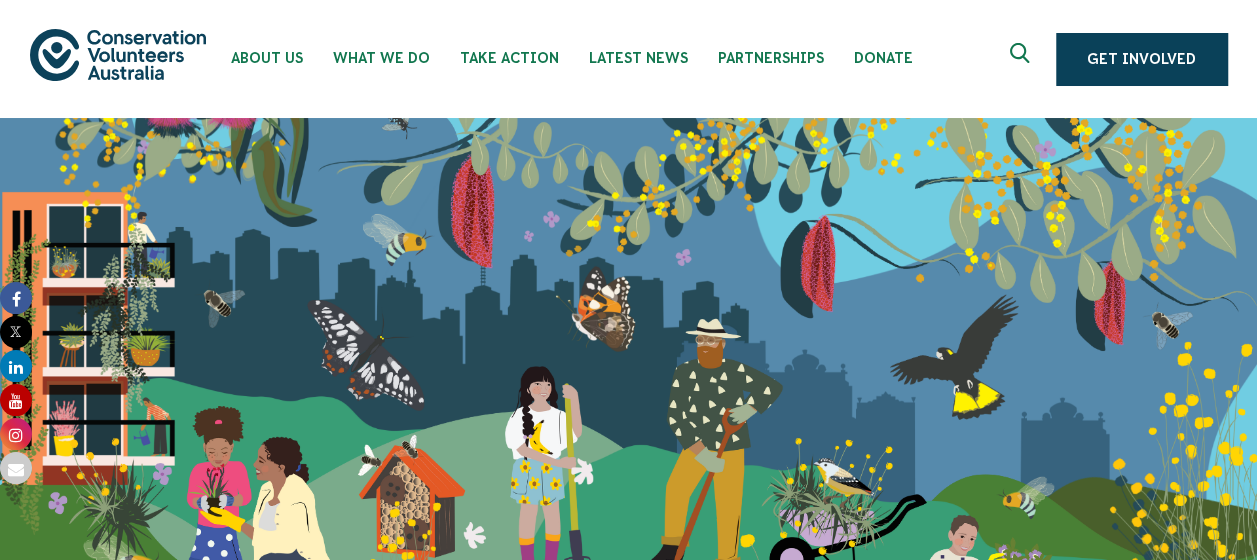 scroll, scrollTop: 0, scrollLeft: 0, axis: both 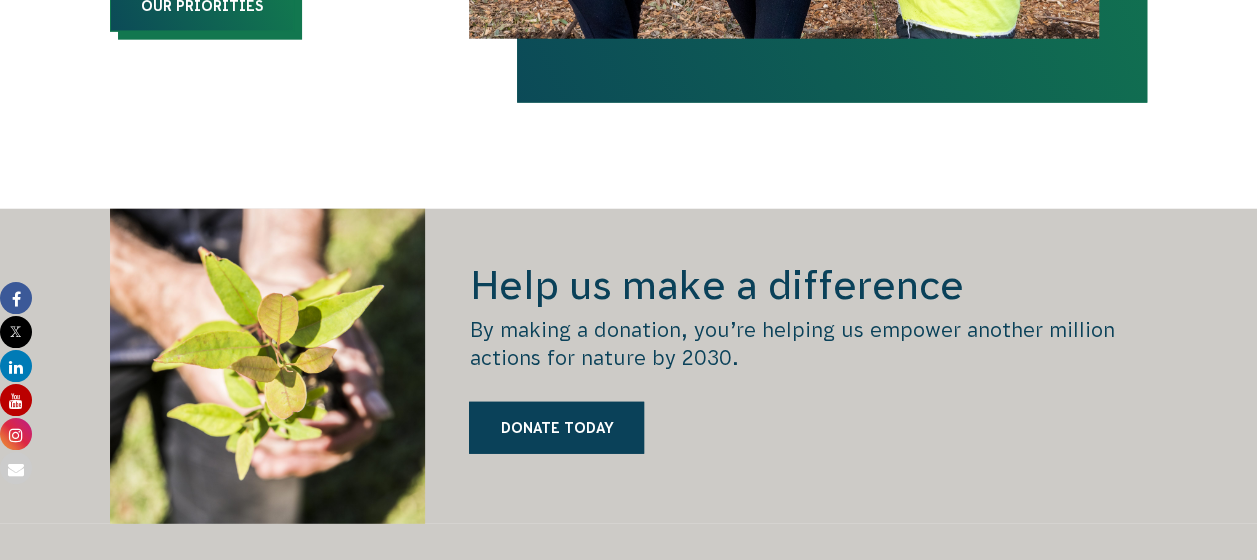 click on "Our priorities" at bounding box center [202, 6] 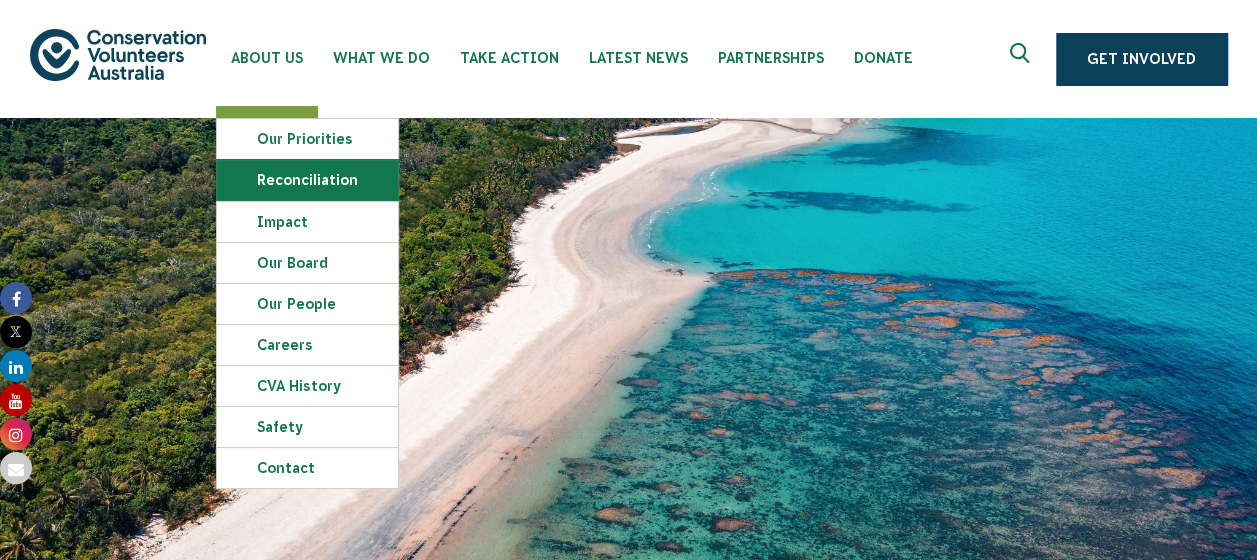 scroll, scrollTop: 0, scrollLeft: 0, axis: both 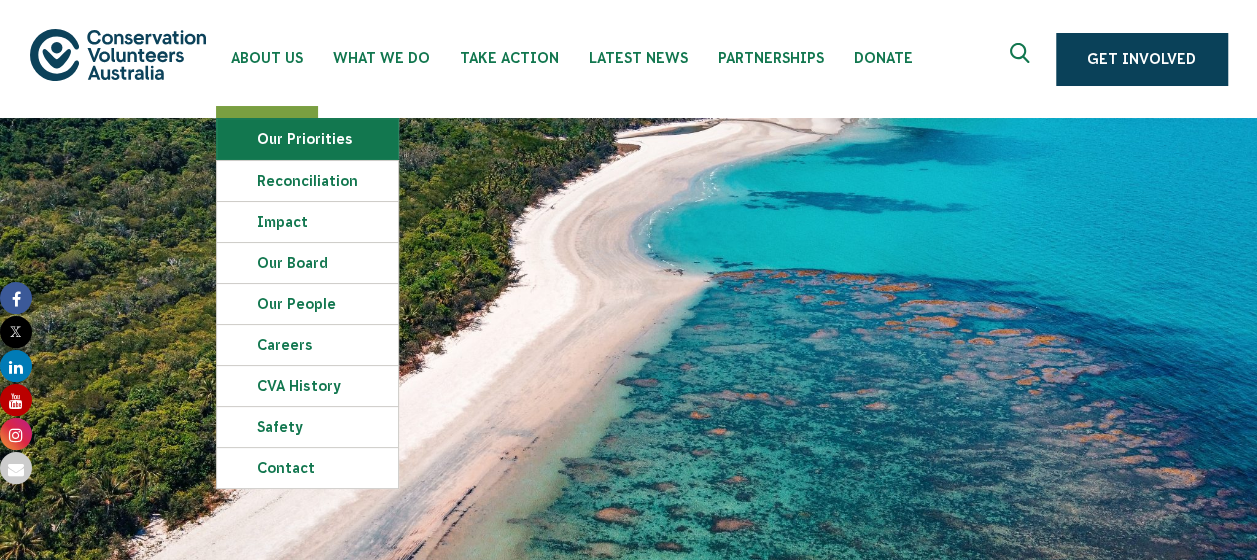 click on "Our Priorities" at bounding box center [307, 139] 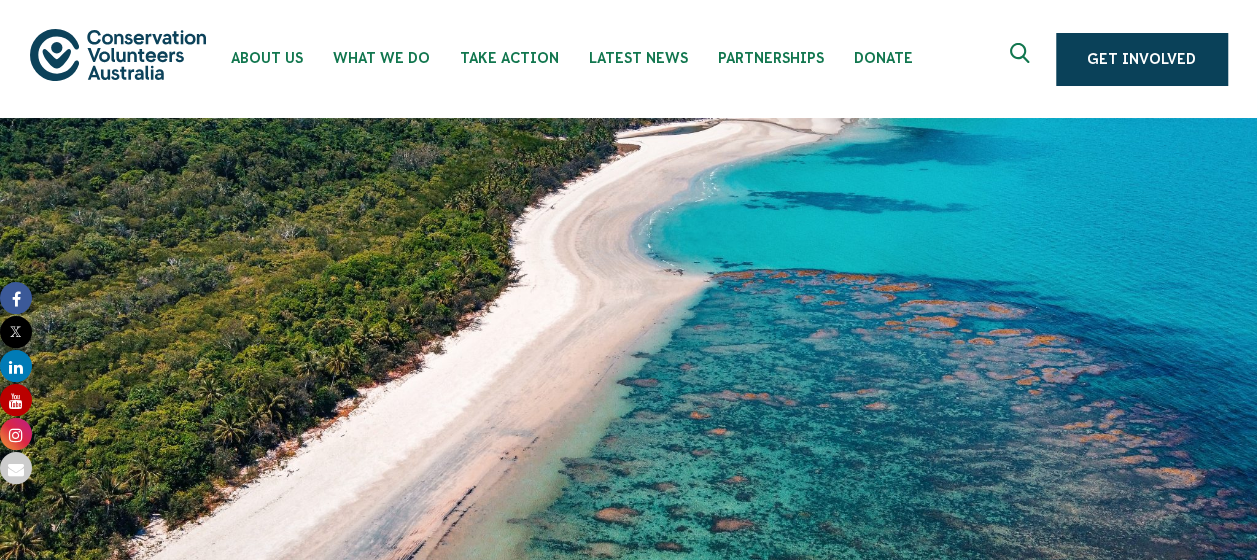 scroll, scrollTop: 0, scrollLeft: 0, axis: both 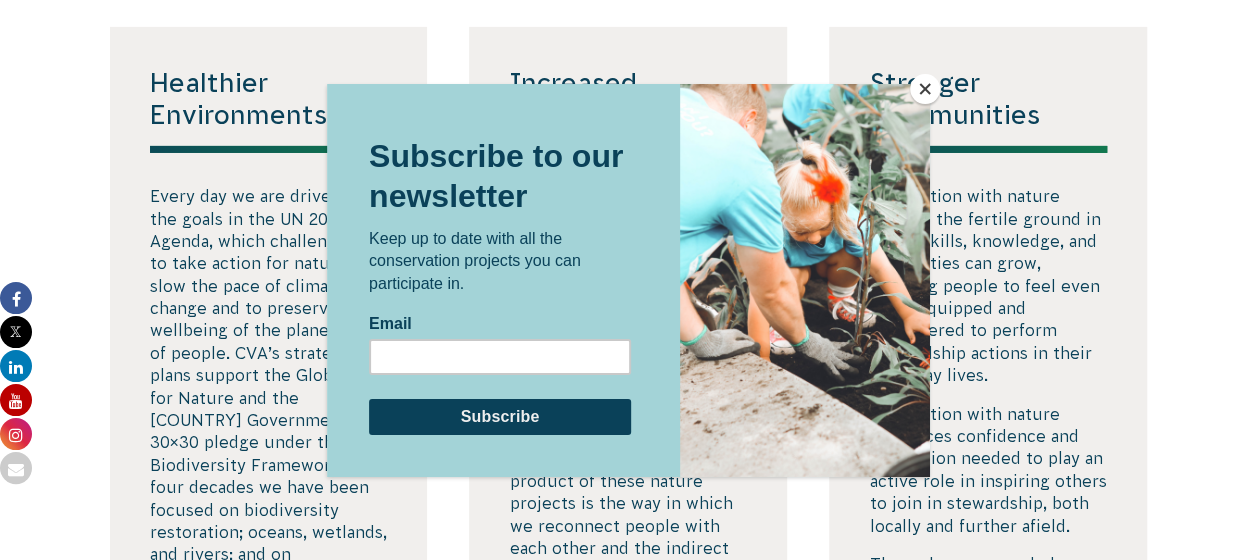 click at bounding box center (925, 89) 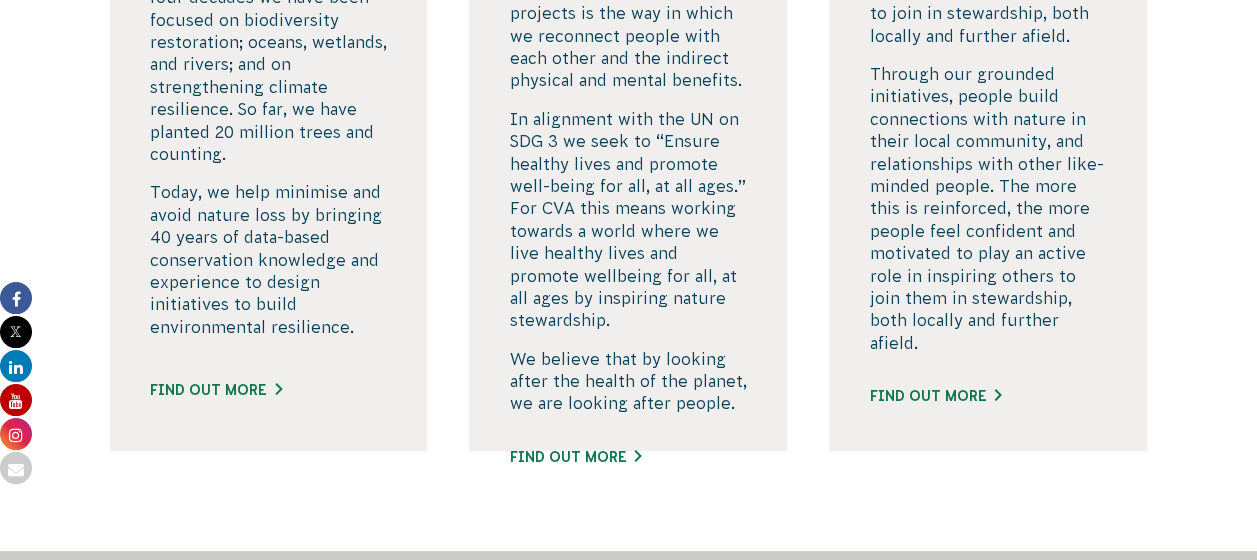 scroll, scrollTop: 3771, scrollLeft: 0, axis: vertical 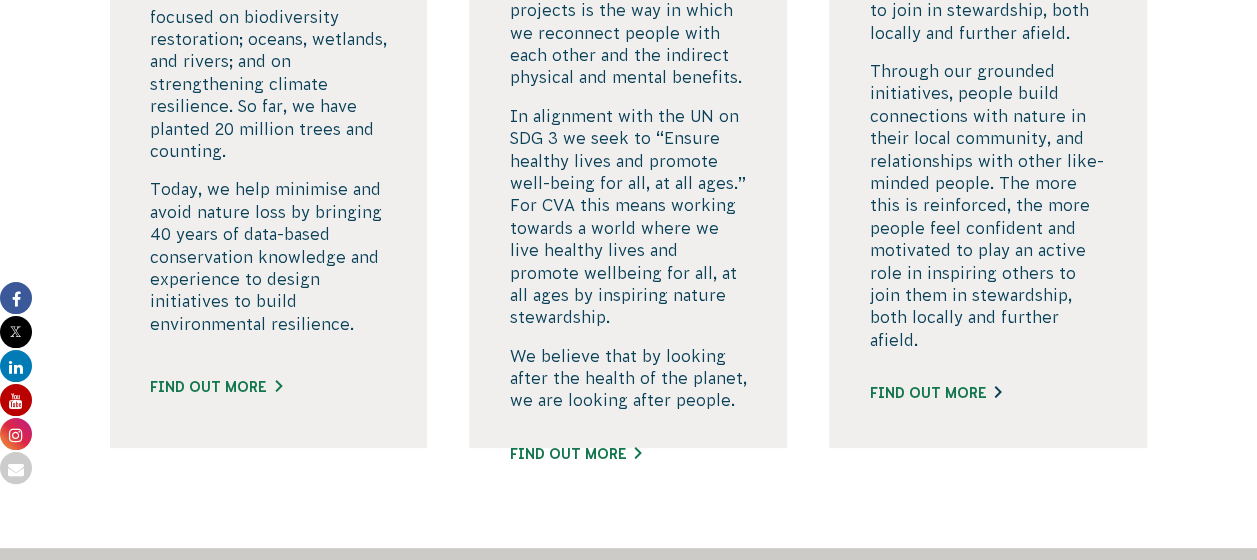 click on "Find out more" at bounding box center [216, 387] 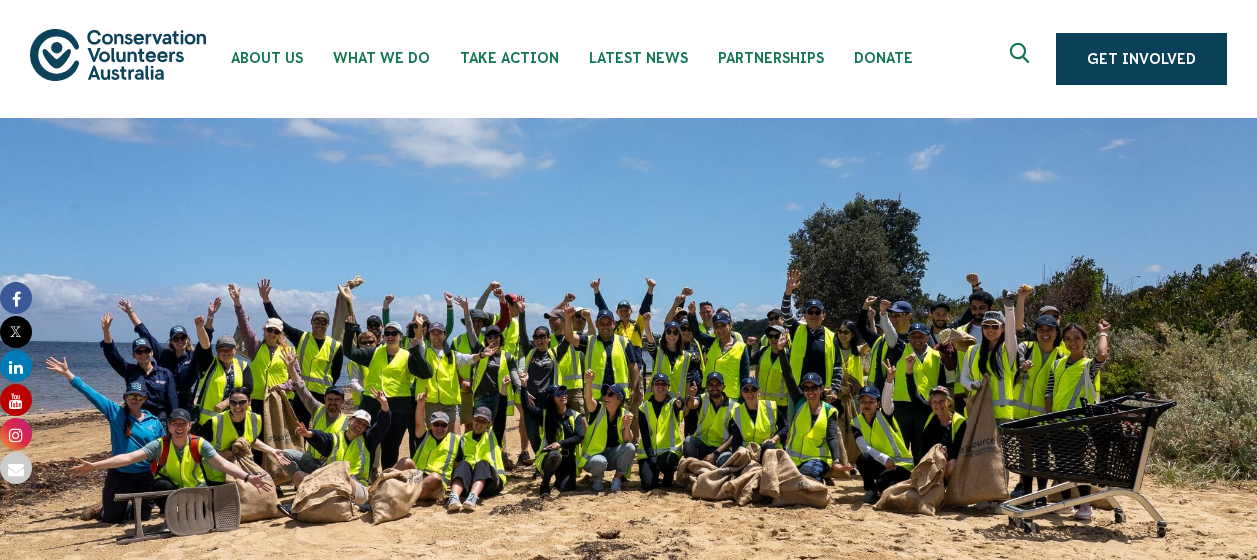 scroll, scrollTop: 0, scrollLeft: 0, axis: both 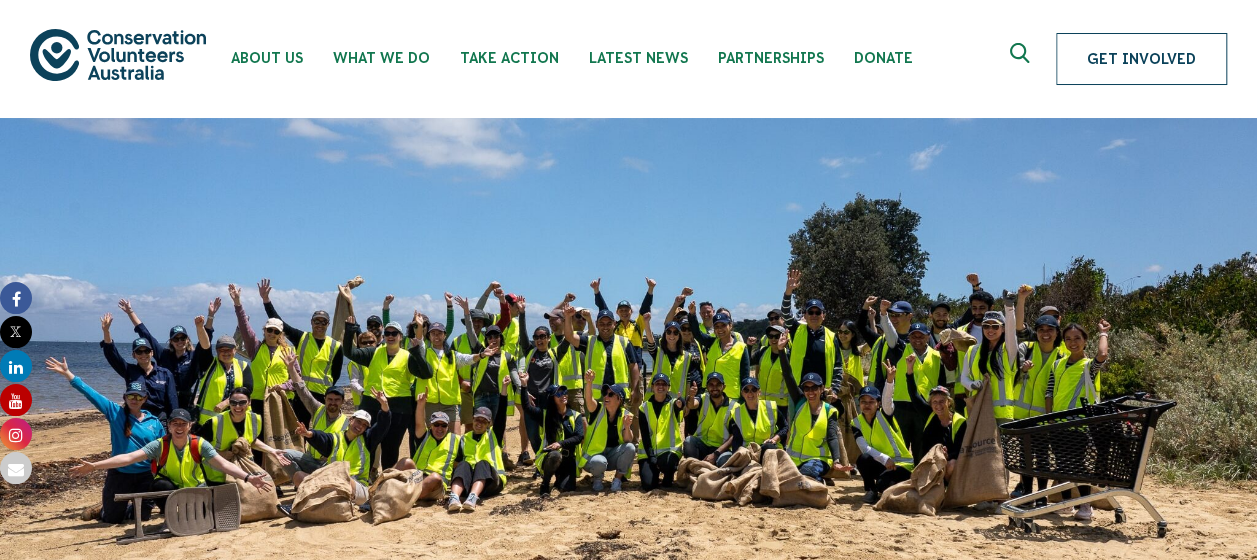 click on "Get Involved" at bounding box center [1141, 59] 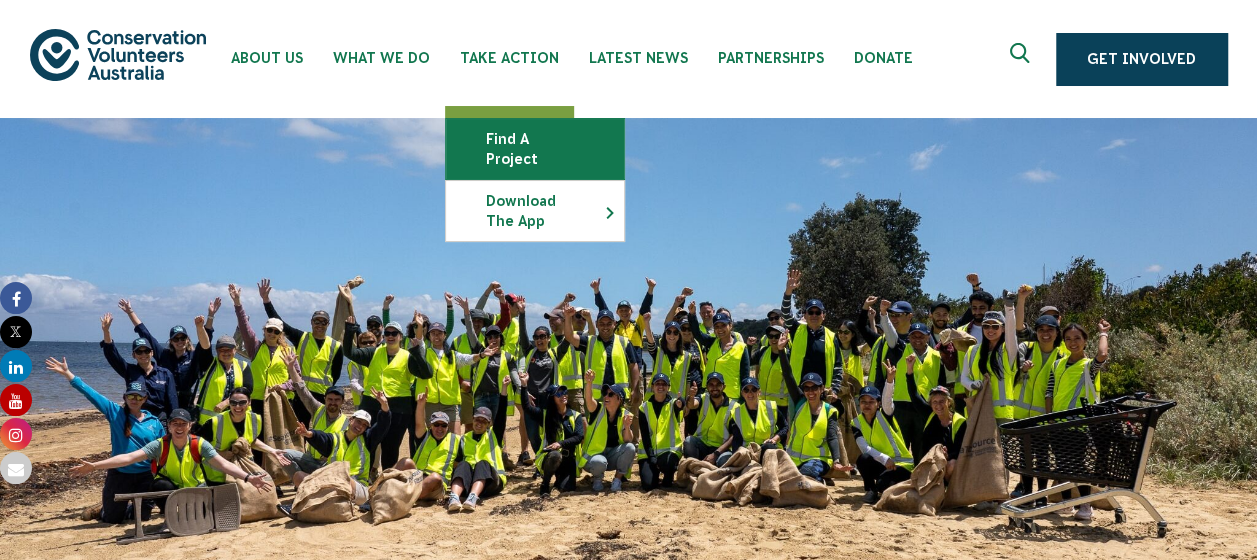 click on "Find a project" at bounding box center (535, 149) 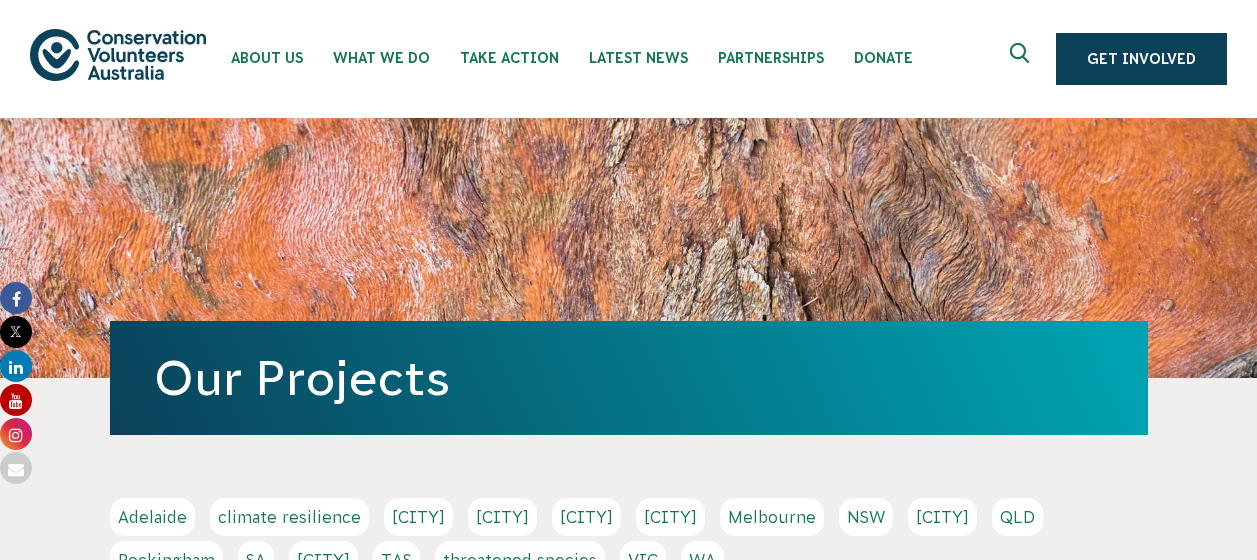 scroll, scrollTop: 0, scrollLeft: 0, axis: both 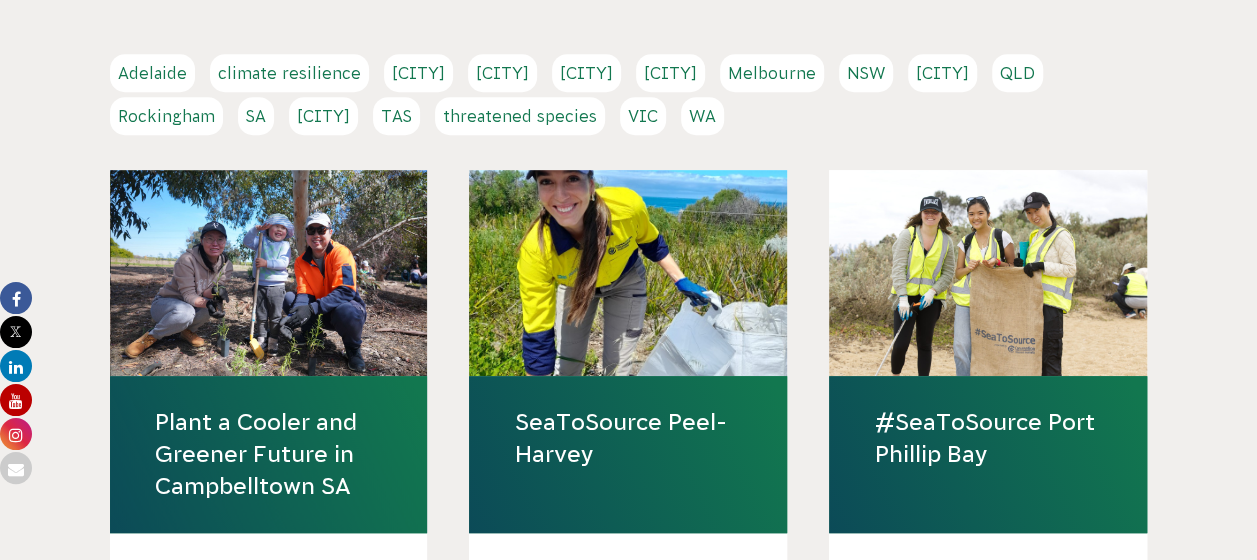 click on "Melbourne" at bounding box center (772, 73) 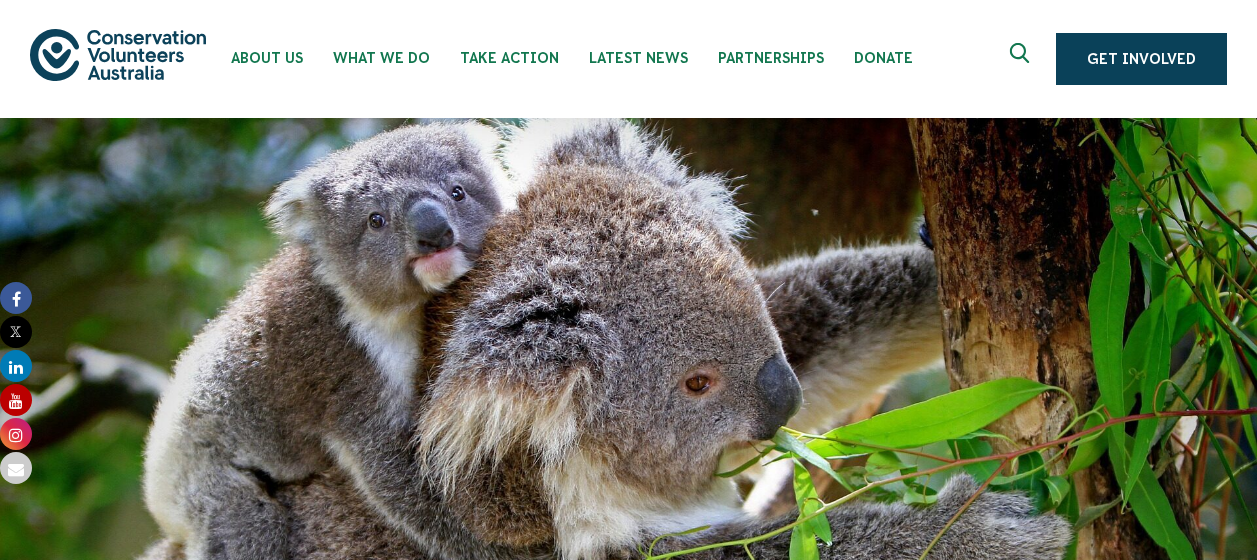 scroll, scrollTop: 0, scrollLeft: 0, axis: both 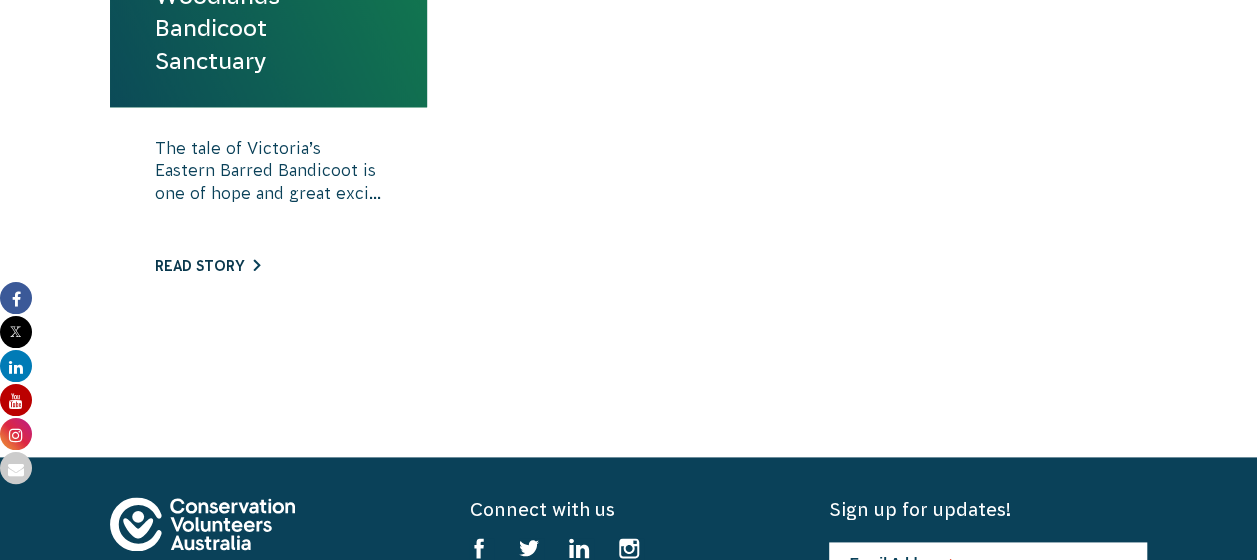 click on "Read story" at bounding box center [207, 266] 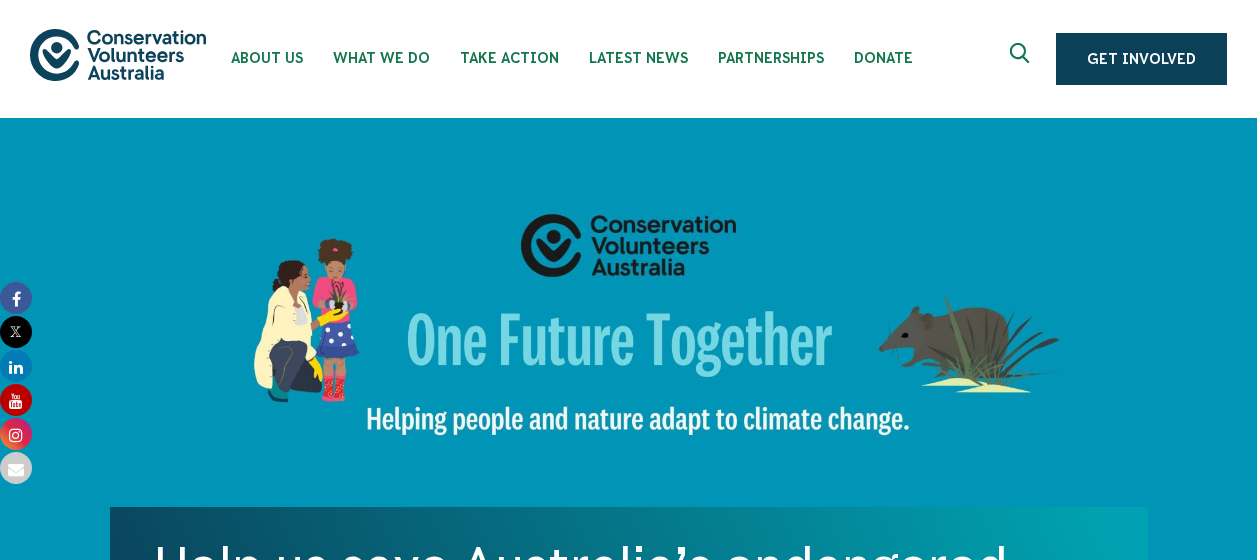 scroll, scrollTop: 0, scrollLeft: 0, axis: both 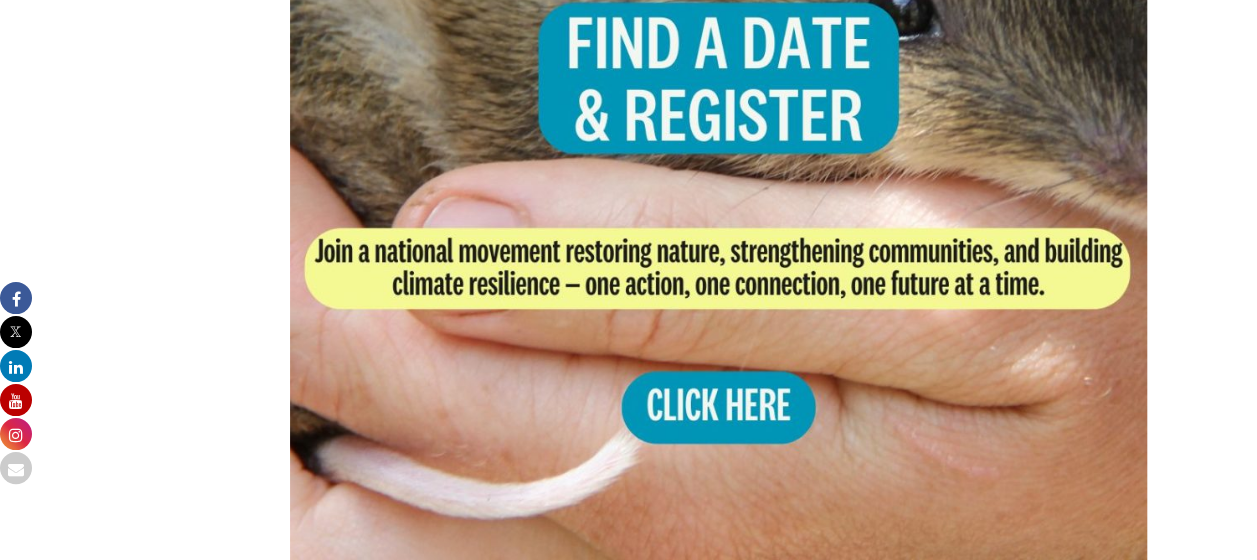 click at bounding box center (719, 131) 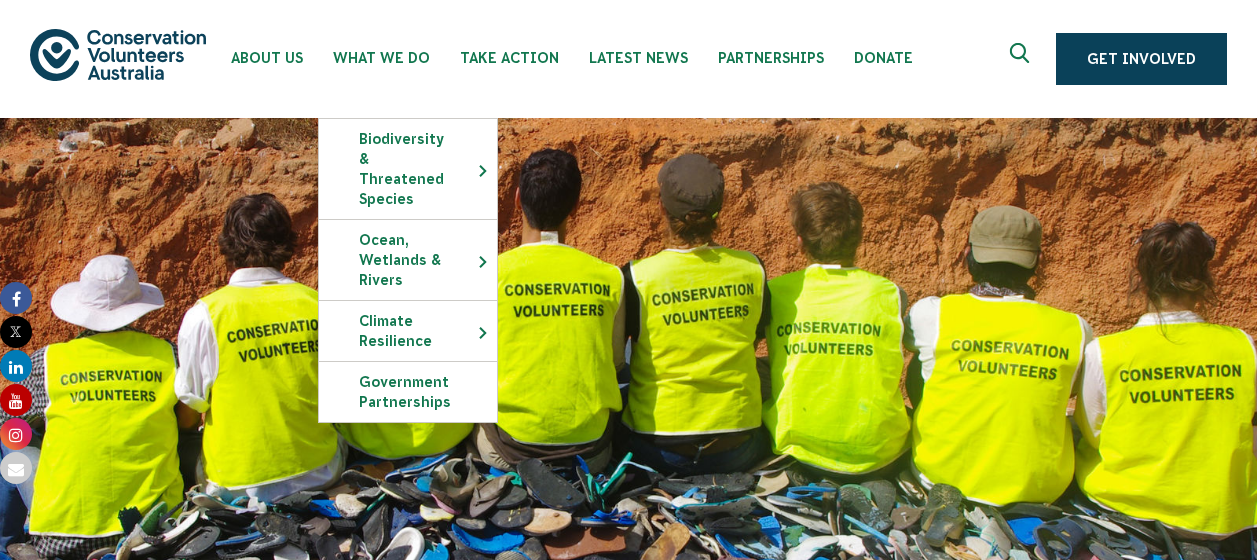 scroll, scrollTop: 0, scrollLeft: 0, axis: both 